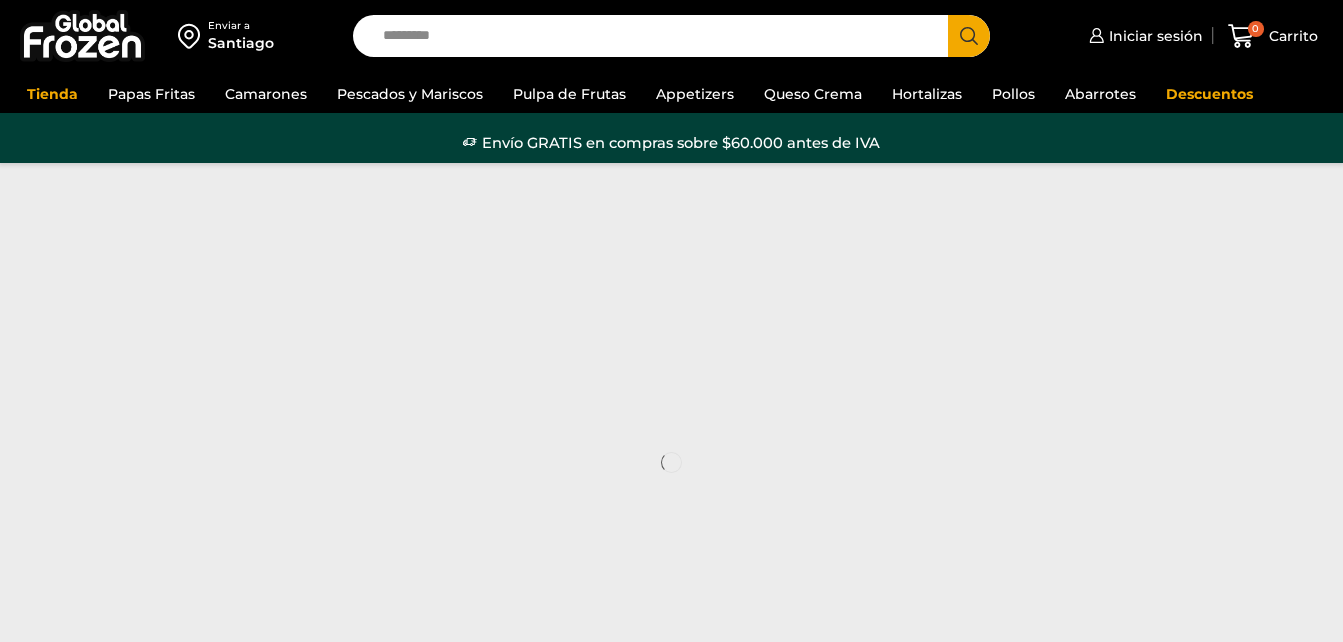 scroll, scrollTop: 0, scrollLeft: 0, axis: both 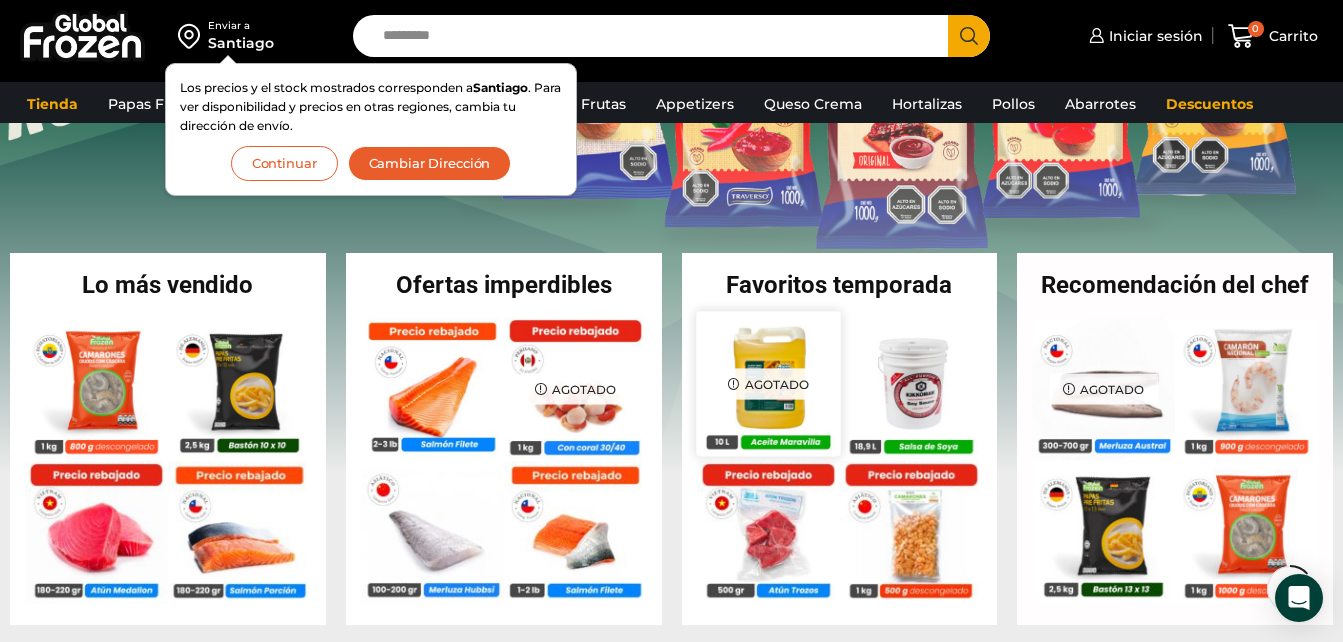 click on "Agotado" at bounding box center (768, 383) 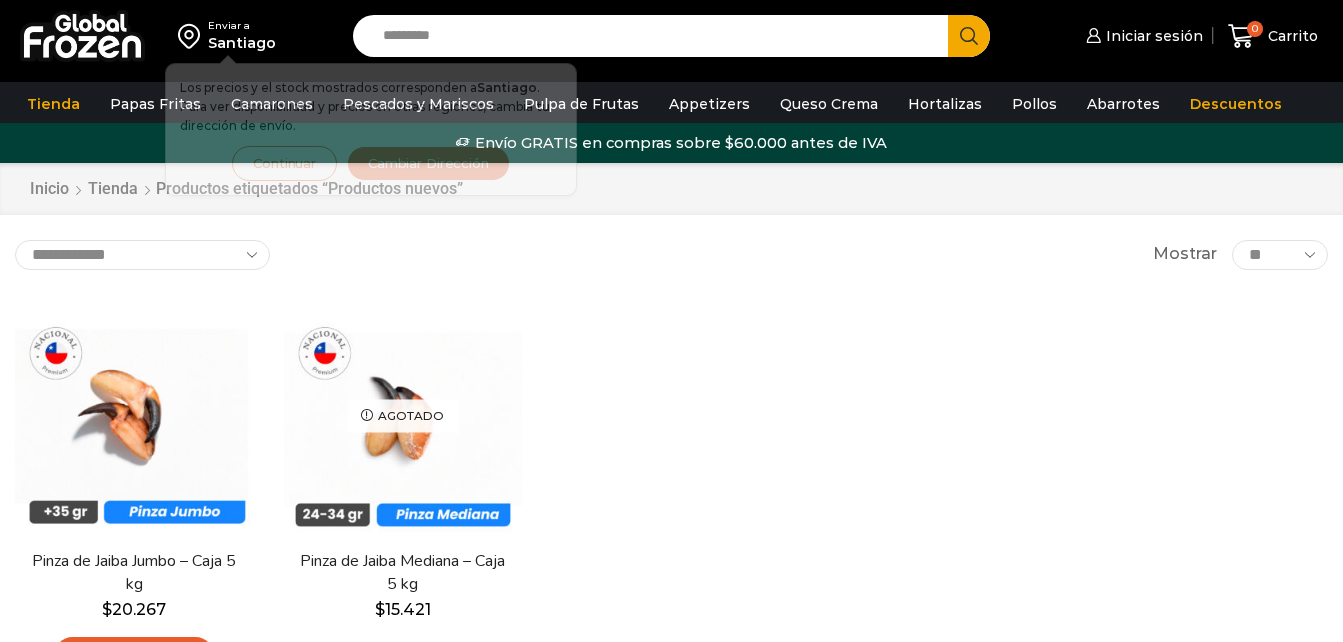 scroll, scrollTop: 0, scrollLeft: 0, axis: both 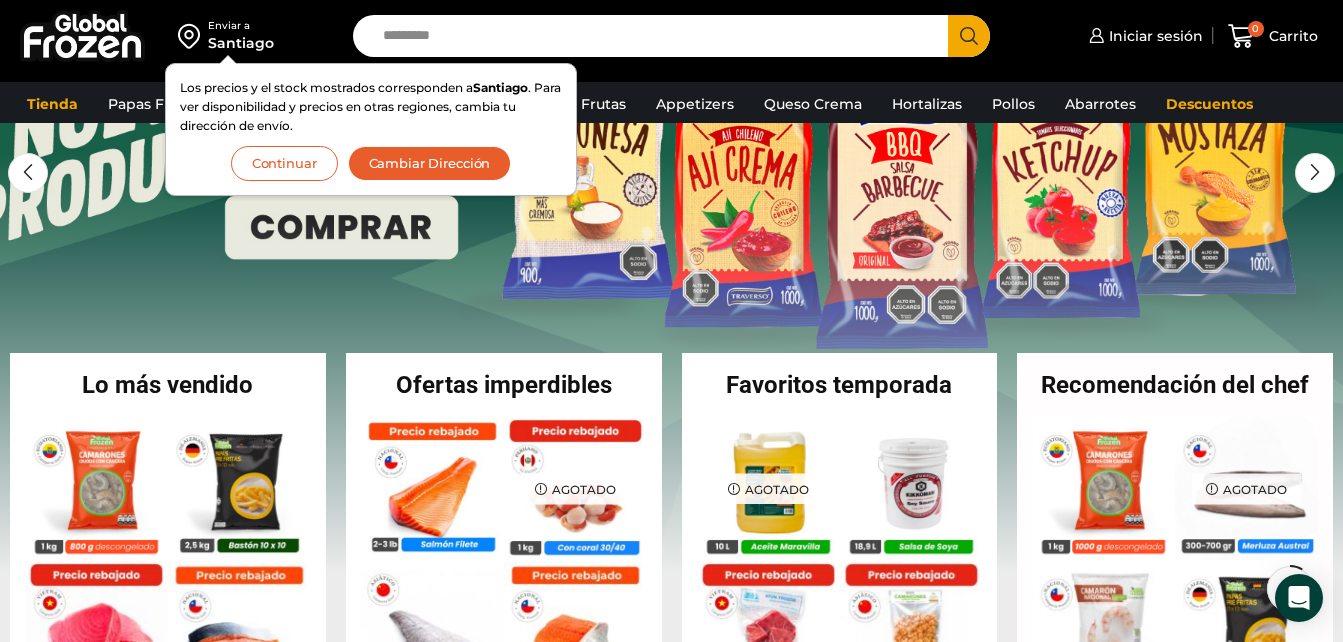 click on "Enviar a
Santiago
Los precios y el stock mostrados corresponden a  Santiago . Para ver disponibilidad y precios en otras regiones, cambia tu dirección de envío.
Continuar Cambiar Dirección
Search input
Search" at bounding box center (671, 41) 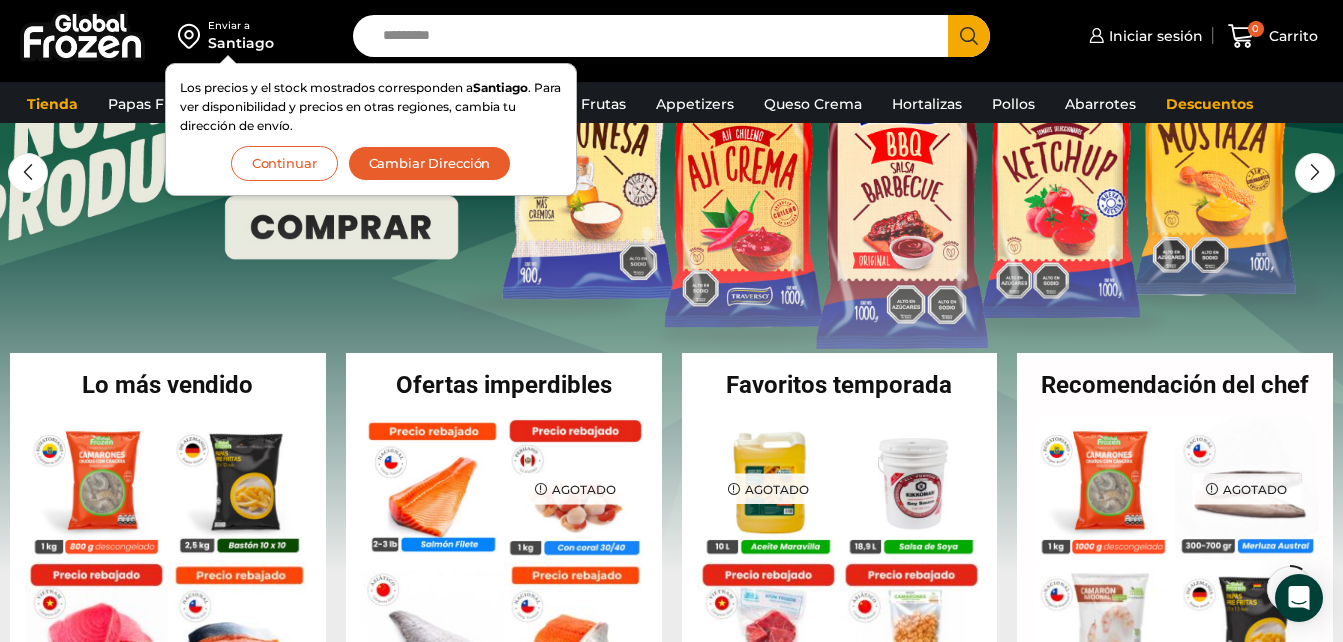 click on "Continuar" at bounding box center (284, 163) 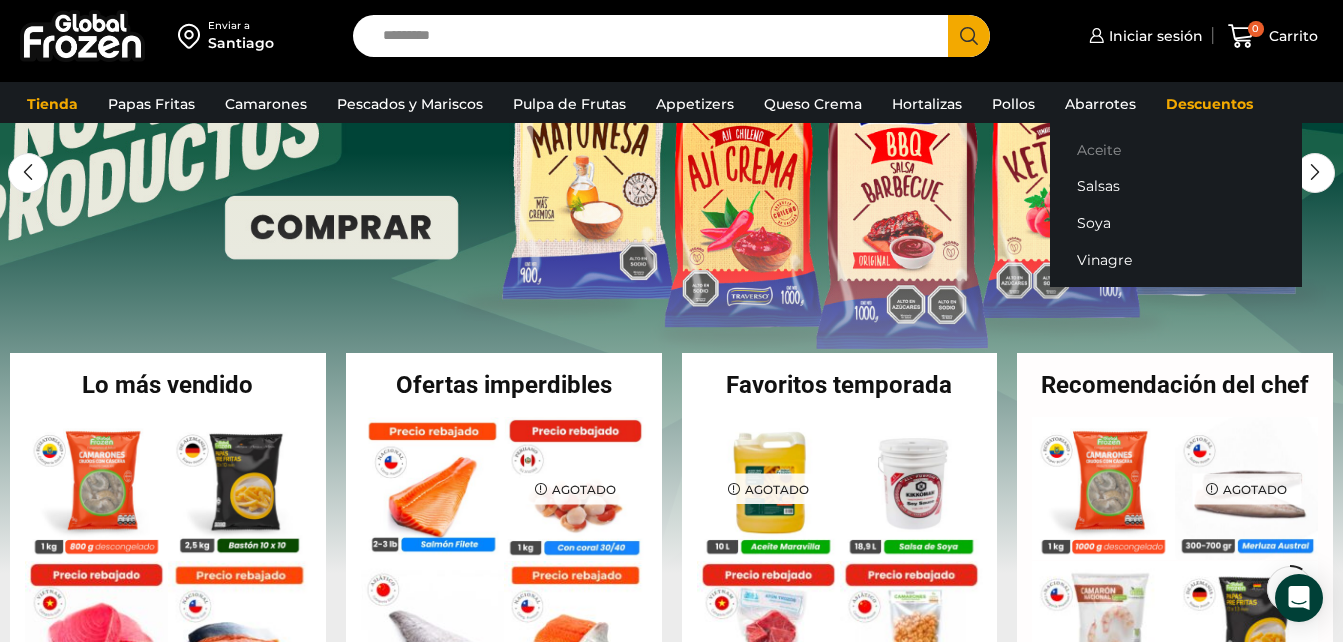 click on "Aceite" at bounding box center [1176, 149] 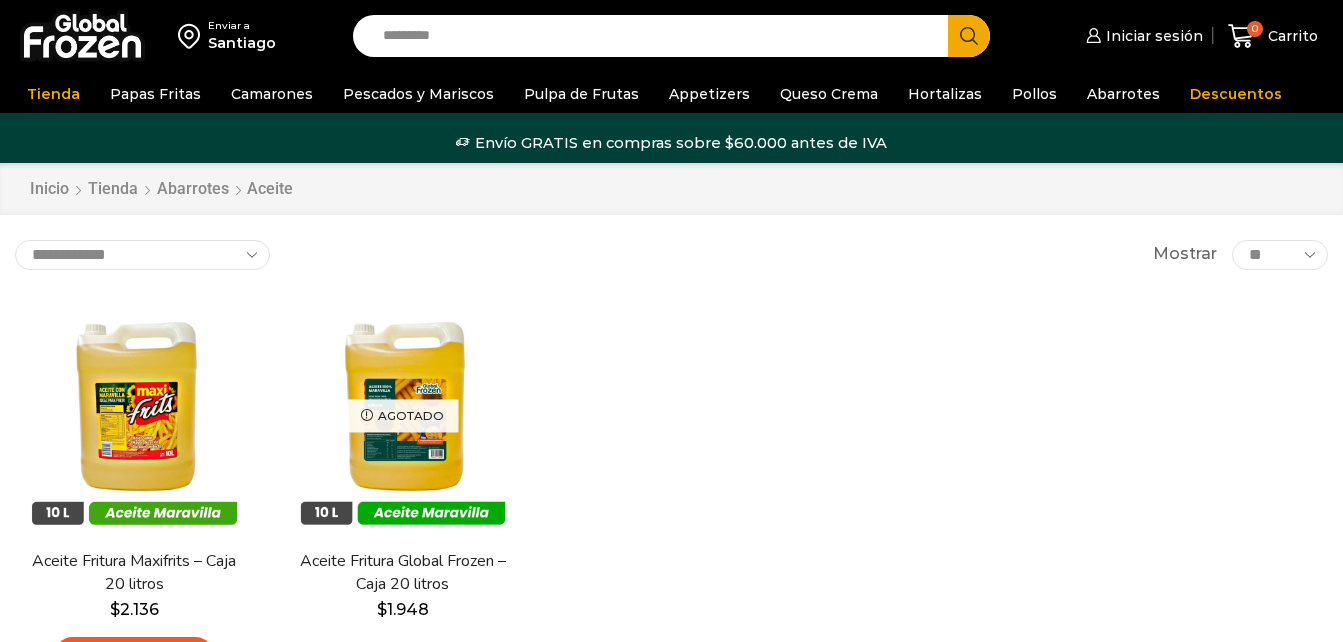 scroll, scrollTop: 0, scrollLeft: 0, axis: both 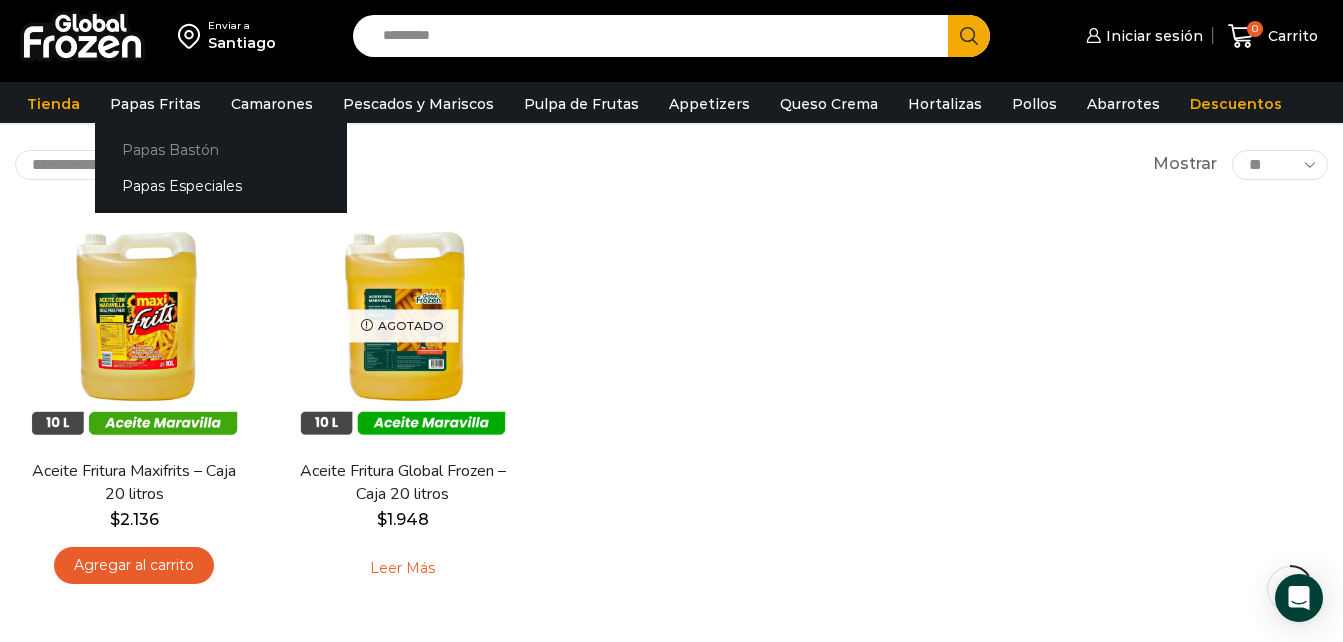 click on "Papas Bastón" at bounding box center (221, 149) 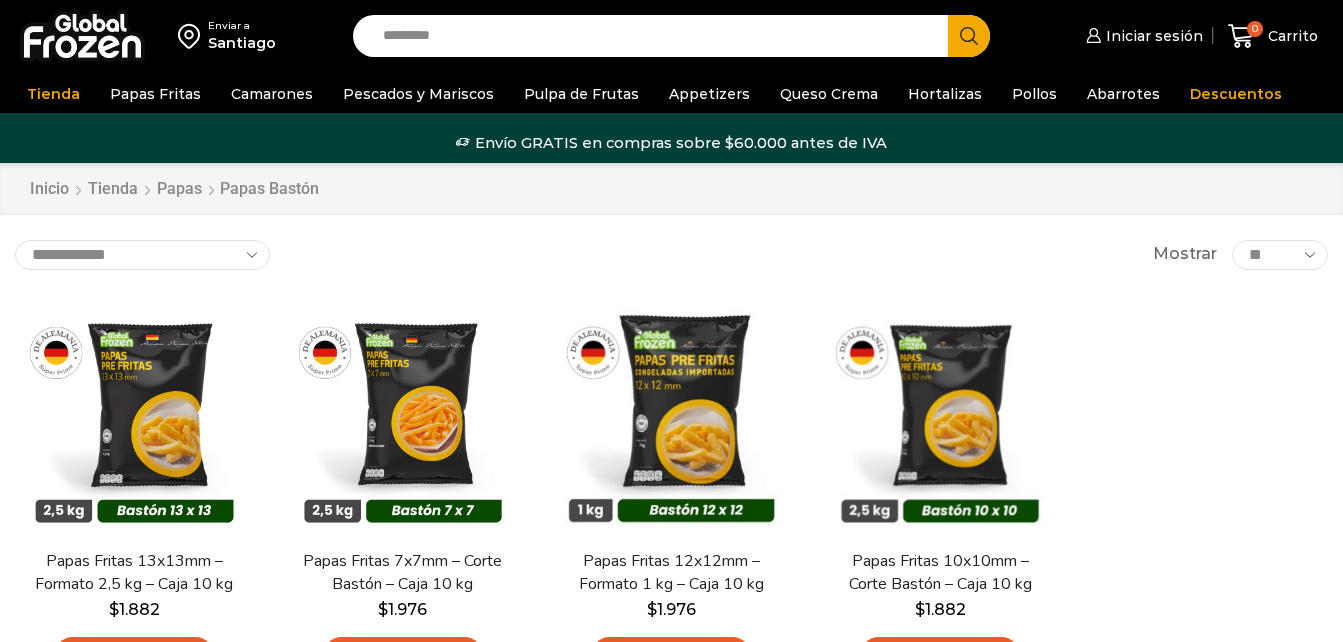 scroll, scrollTop: 0, scrollLeft: 0, axis: both 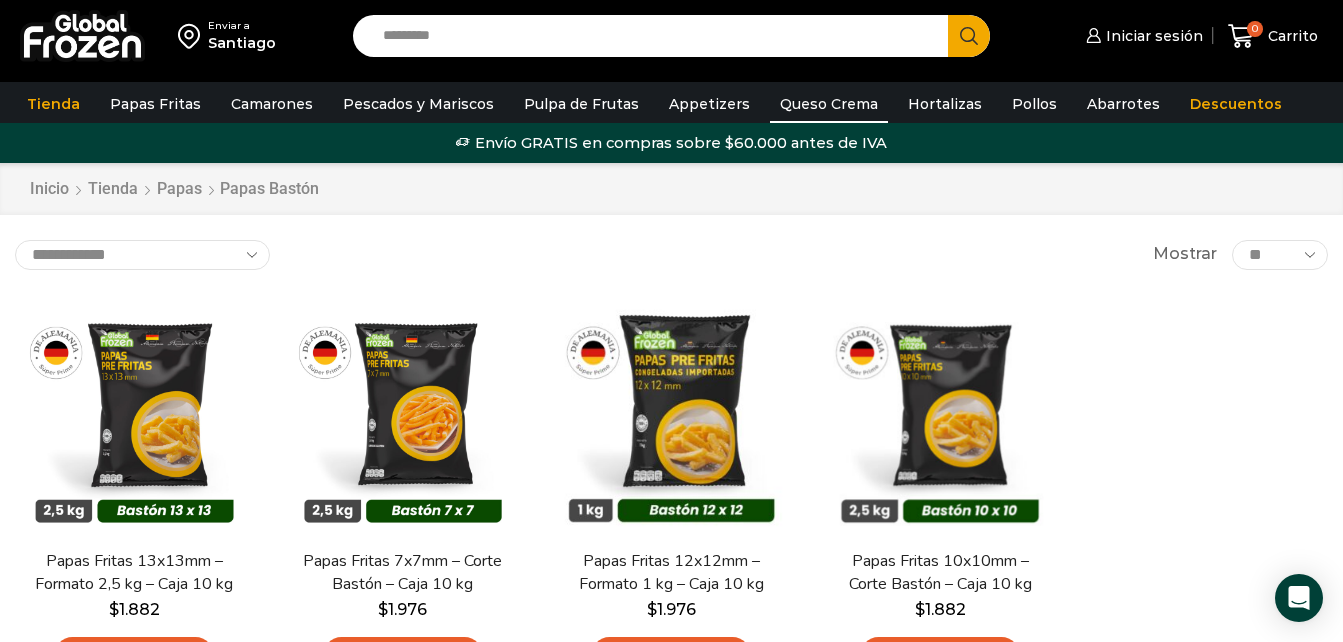 click on "Queso Crema" at bounding box center [829, 104] 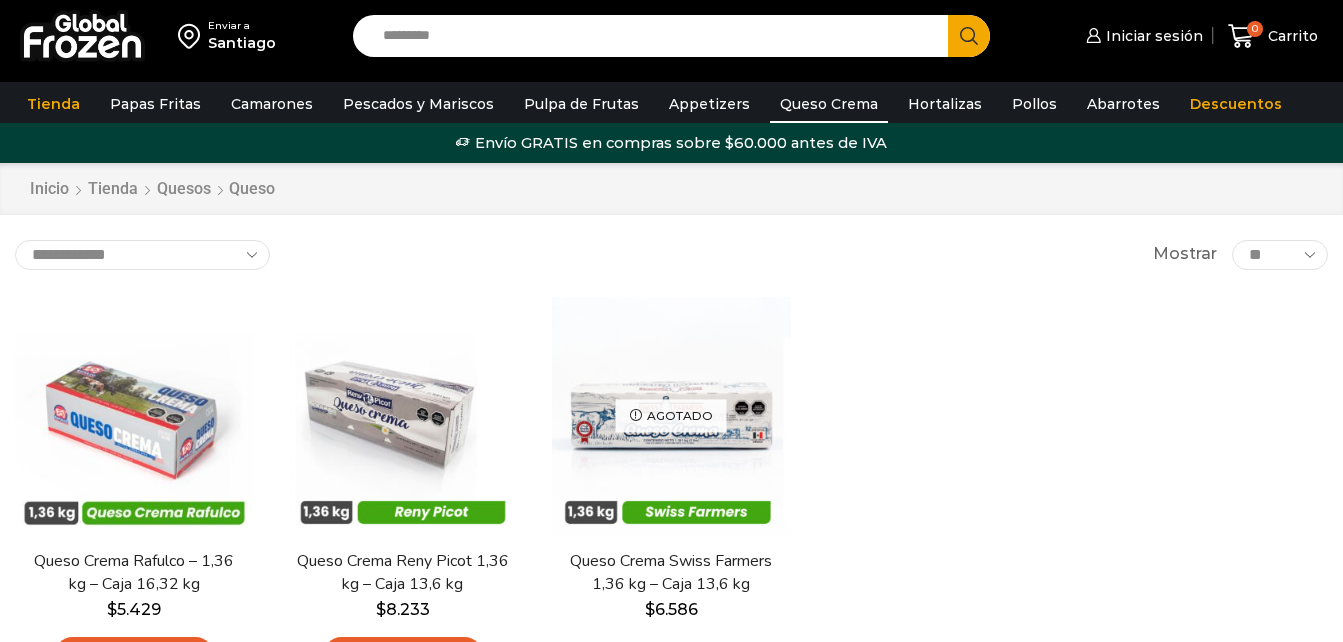 scroll, scrollTop: 0, scrollLeft: 0, axis: both 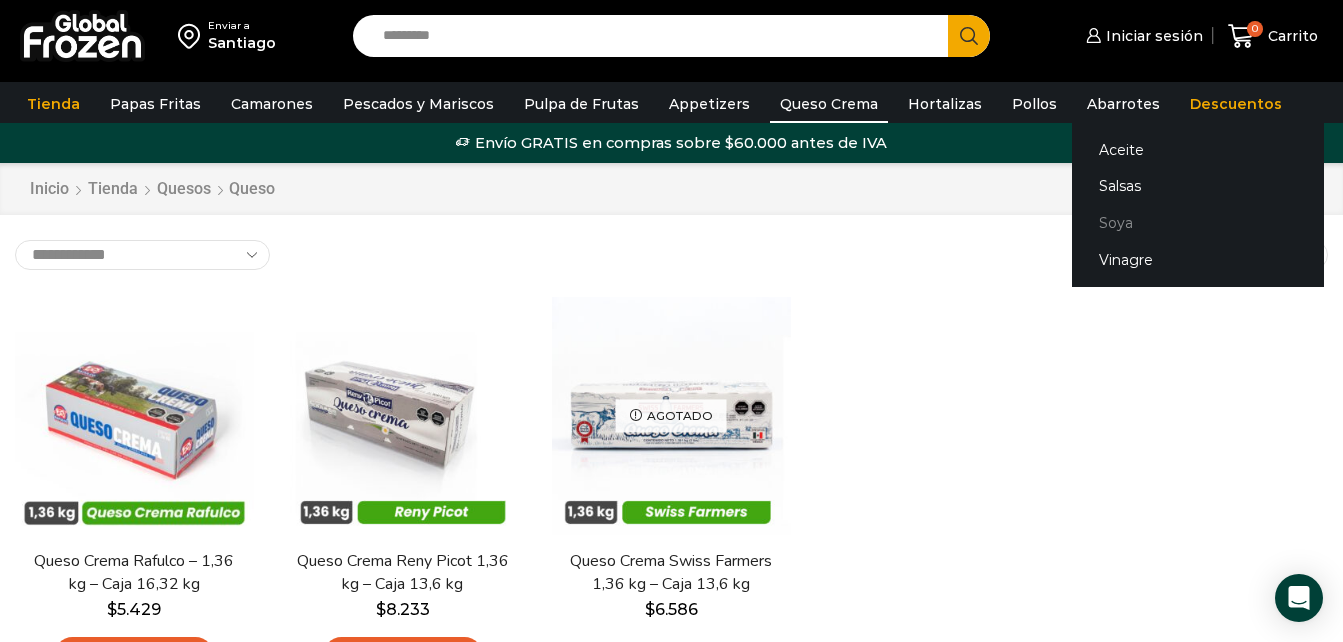 click on "Soya" at bounding box center (1198, 223) 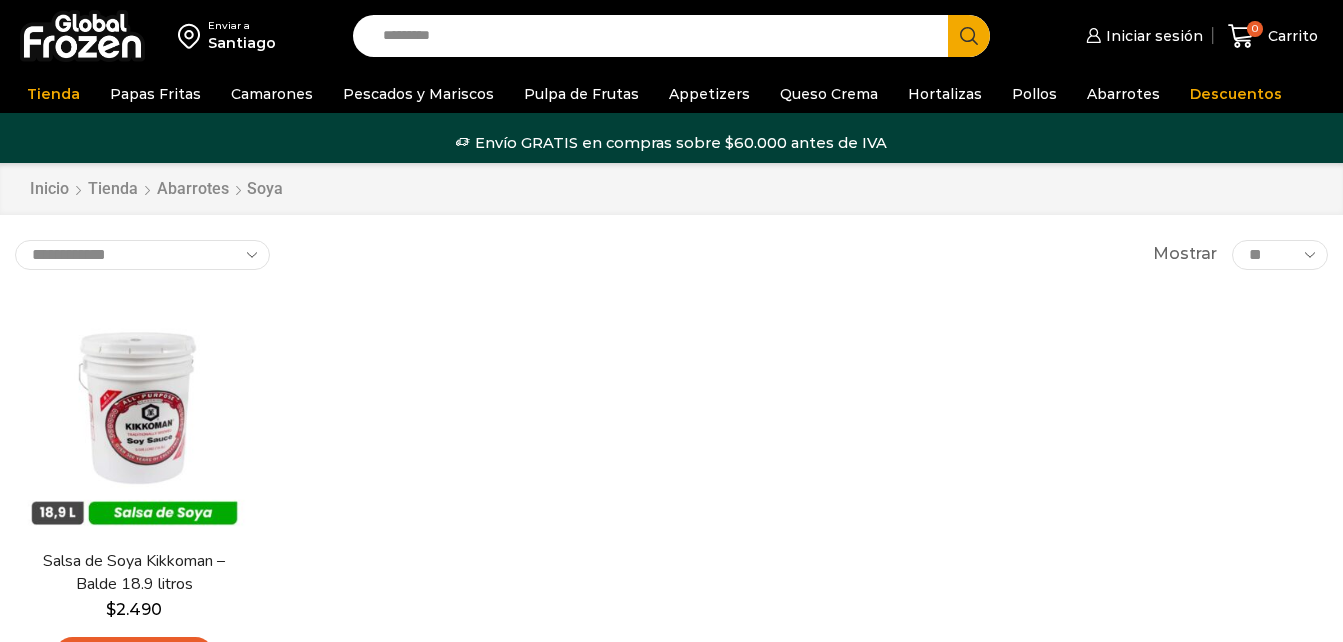 scroll, scrollTop: 0, scrollLeft: 0, axis: both 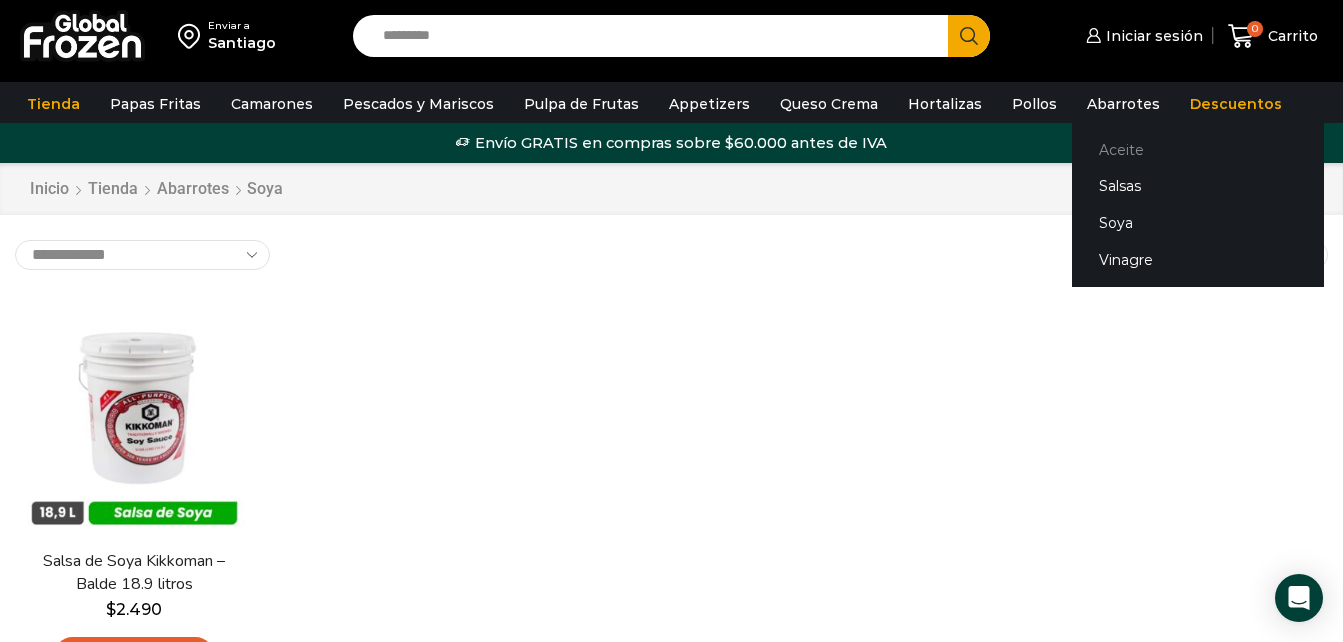 click on "Aceite" at bounding box center (1198, 149) 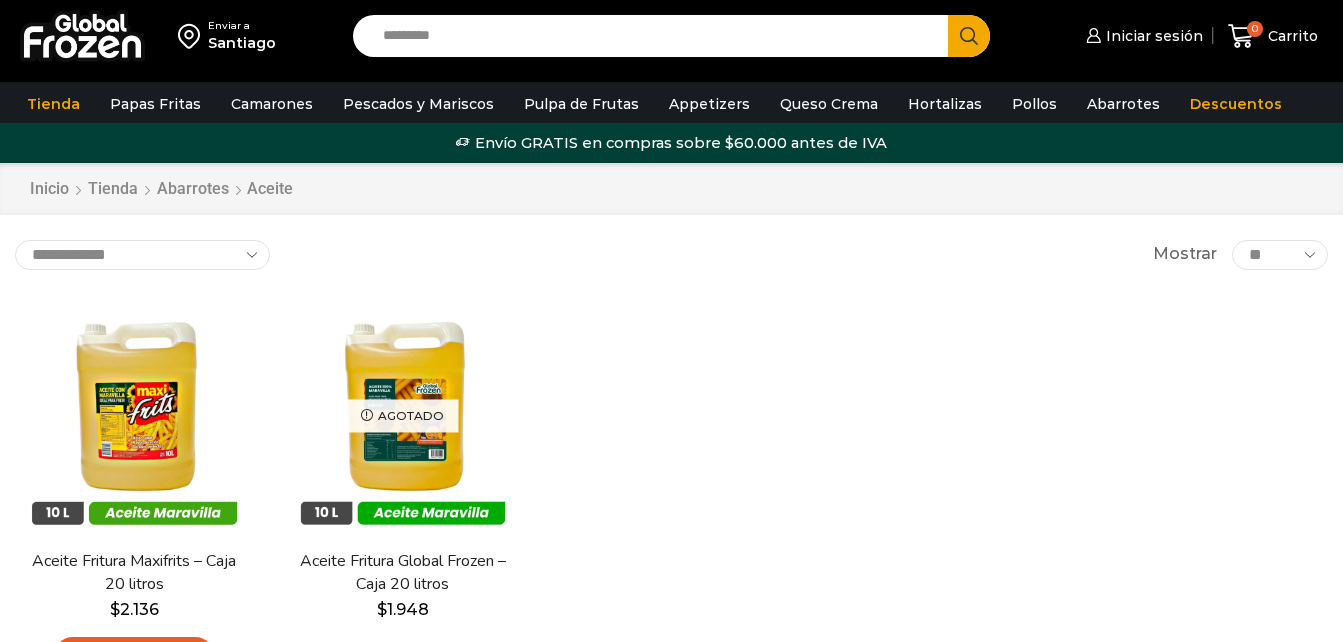 scroll, scrollTop: 0, scrollLeft: 0, axis: both 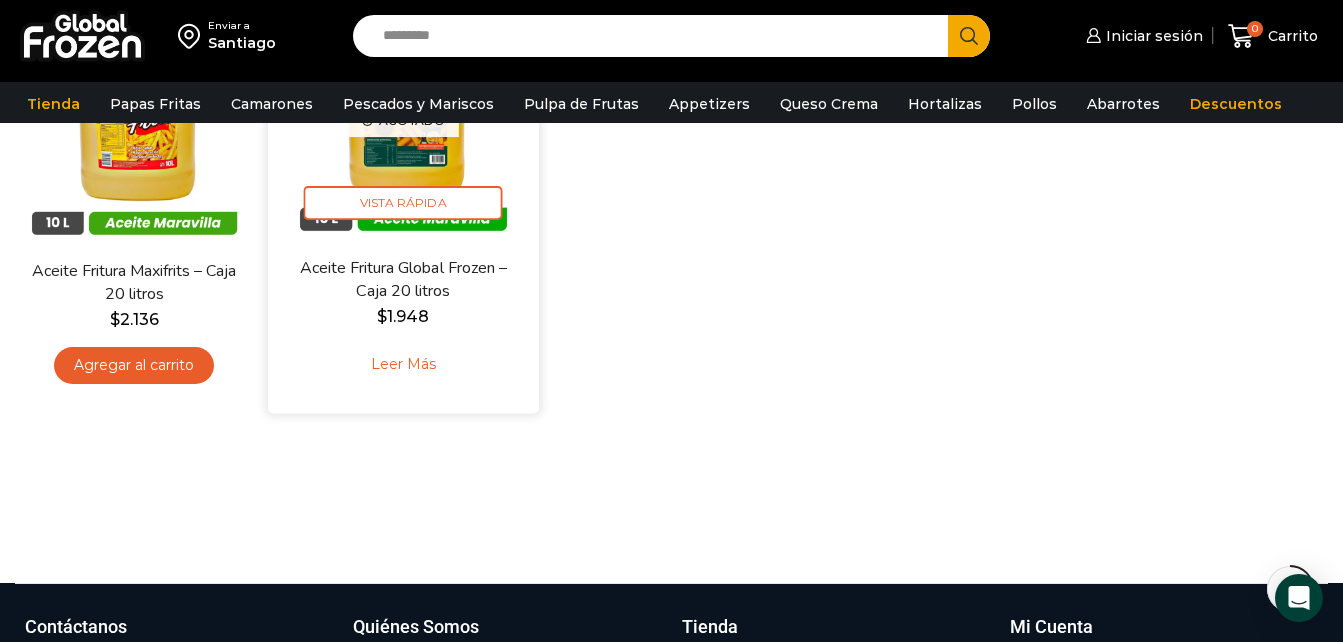 click on "Leer más" at bounding box center [402, 364] 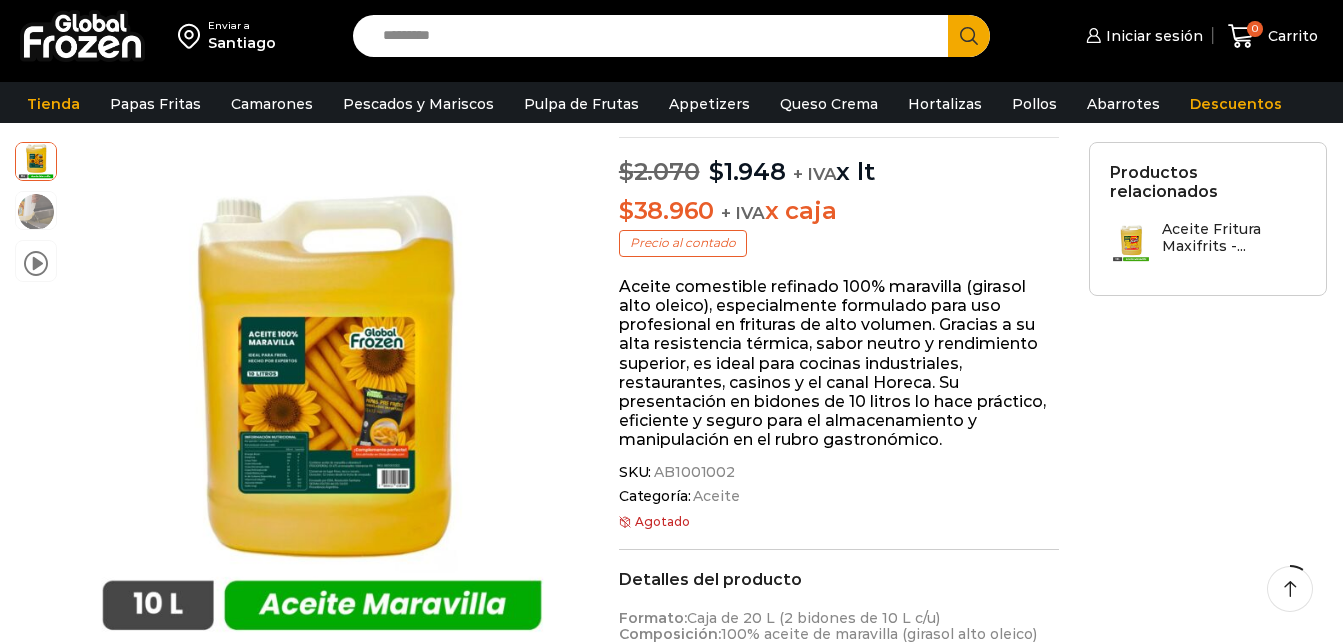 scroll, scrollTop: 201, scrollLeft: 0, axis: vertical 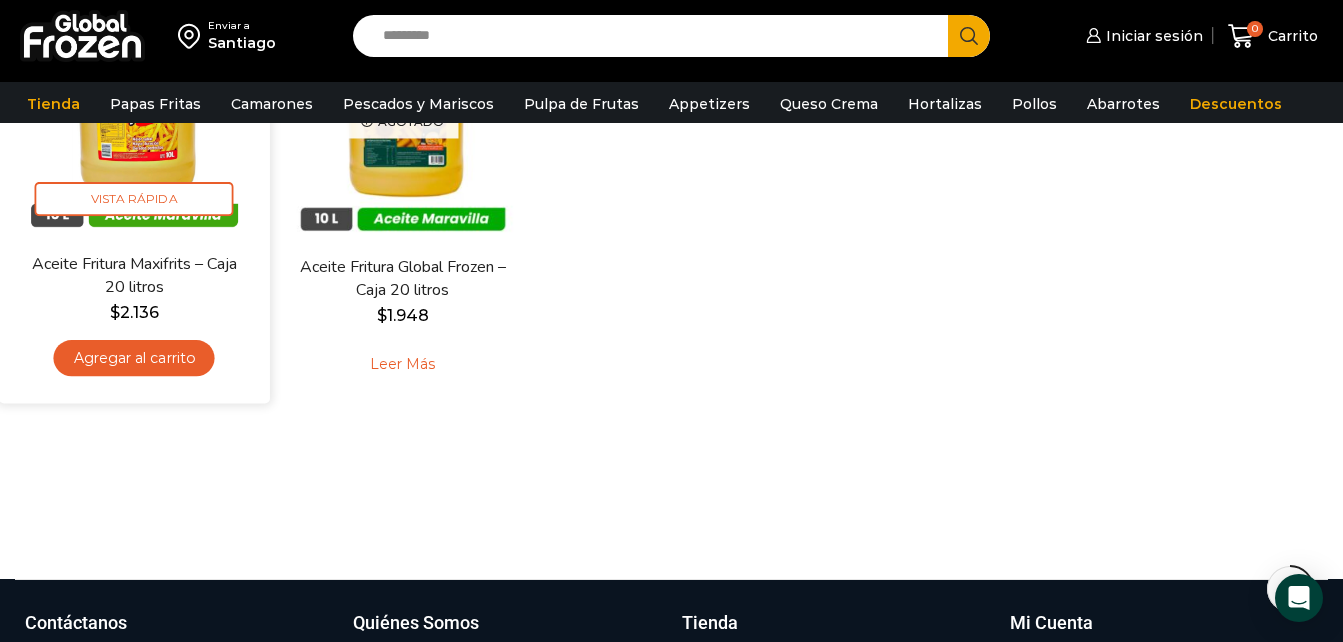 click at bounding box center (134, 116) 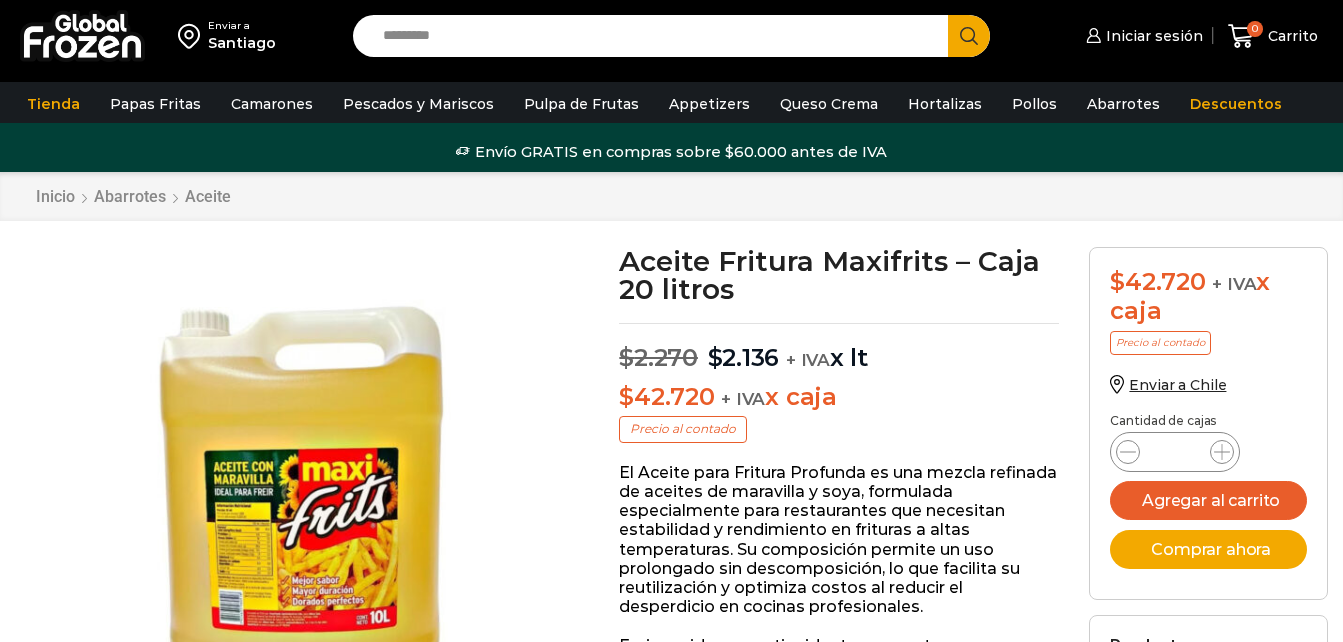 scroll, scrollTop: 37, scrollLeft: 0, axis: vertical 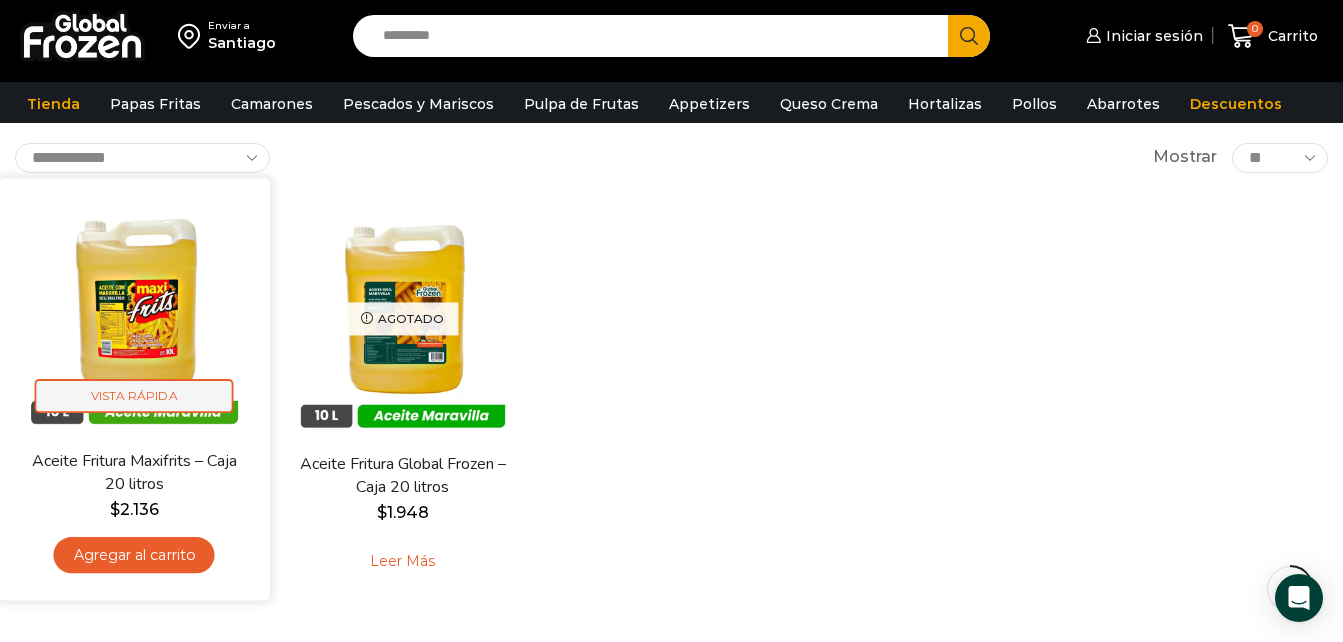 click on "Vista Rápida" at bounding box center (134, 395) 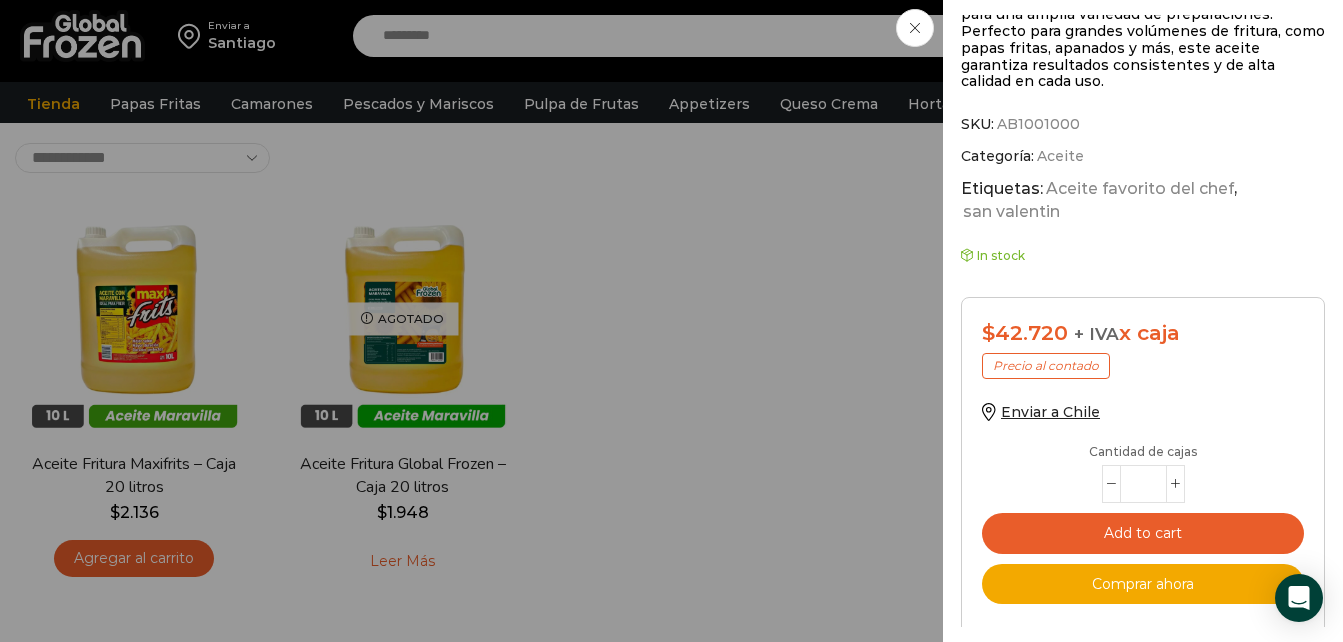 scroll, scrollTop: 863, scrollLeft: 0, axis: vertical 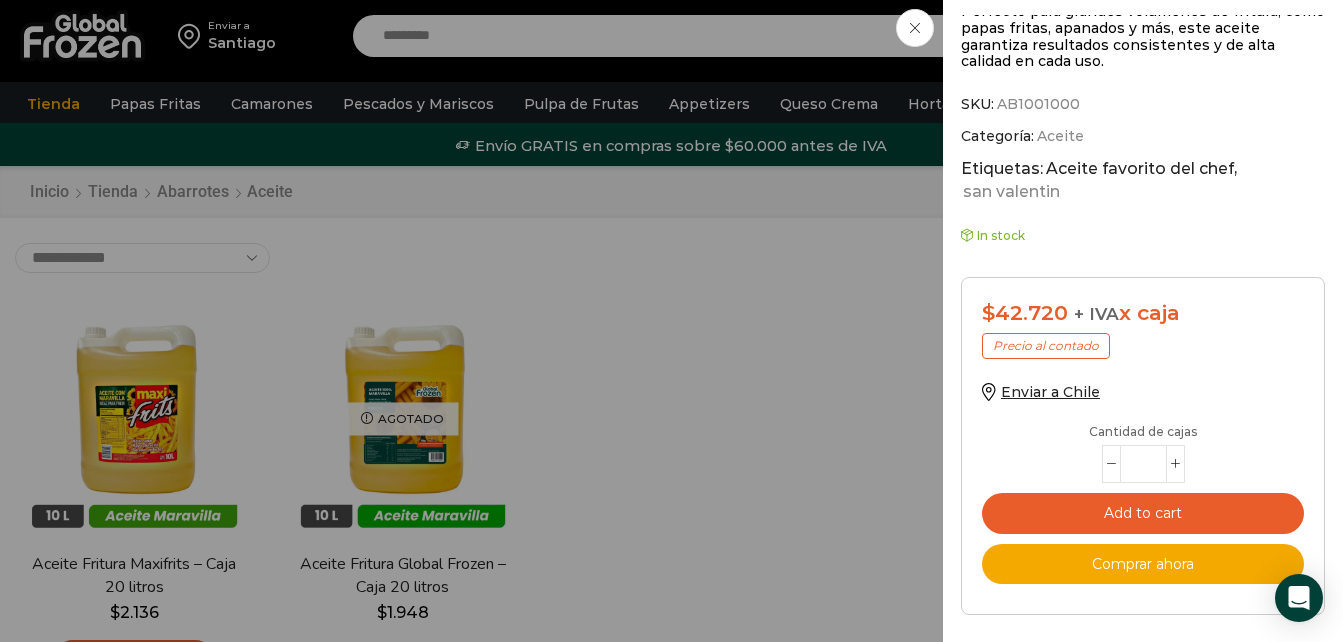 click on "Aceite favorito del chef" at bounding box center (1138, 169) 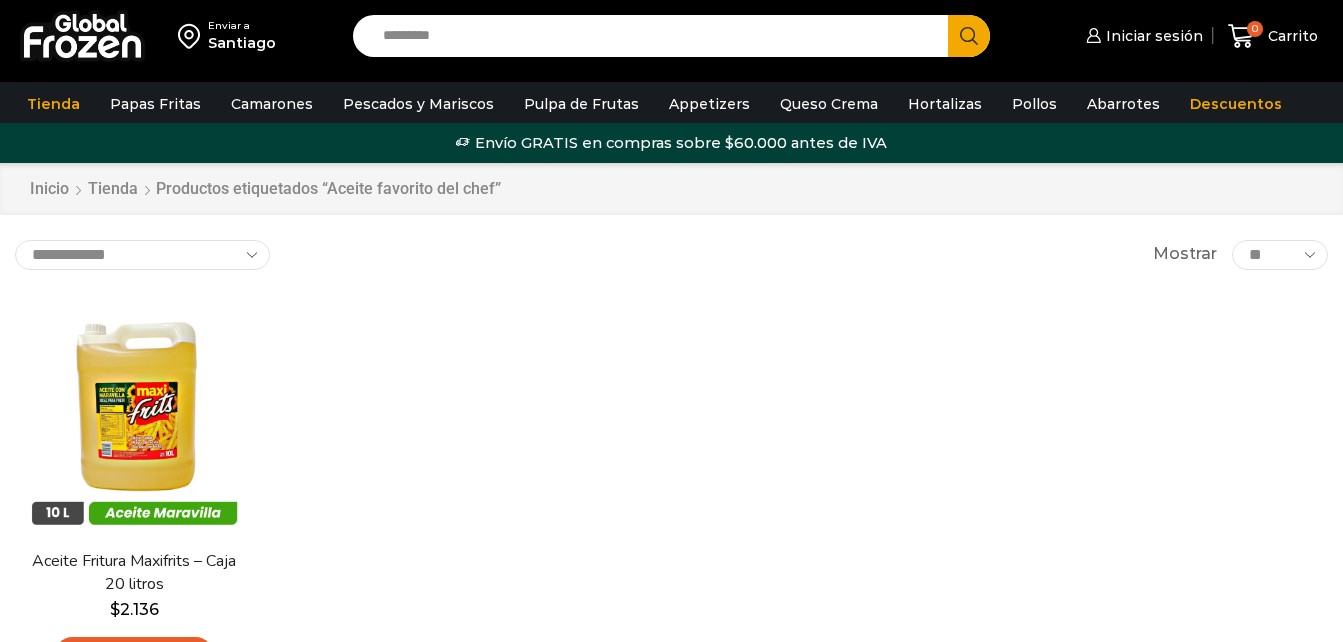 scroll, scrollTop: 0, scrollLeft: 0, axis: both 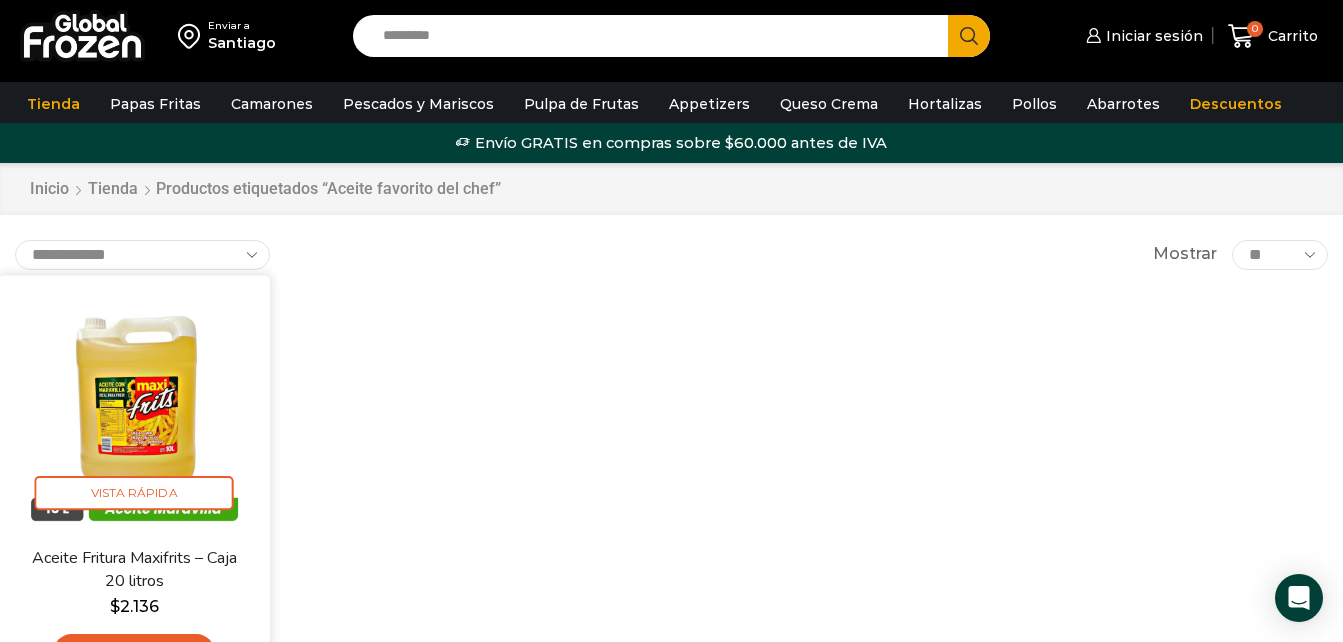 click at bounding box center [134, 410] 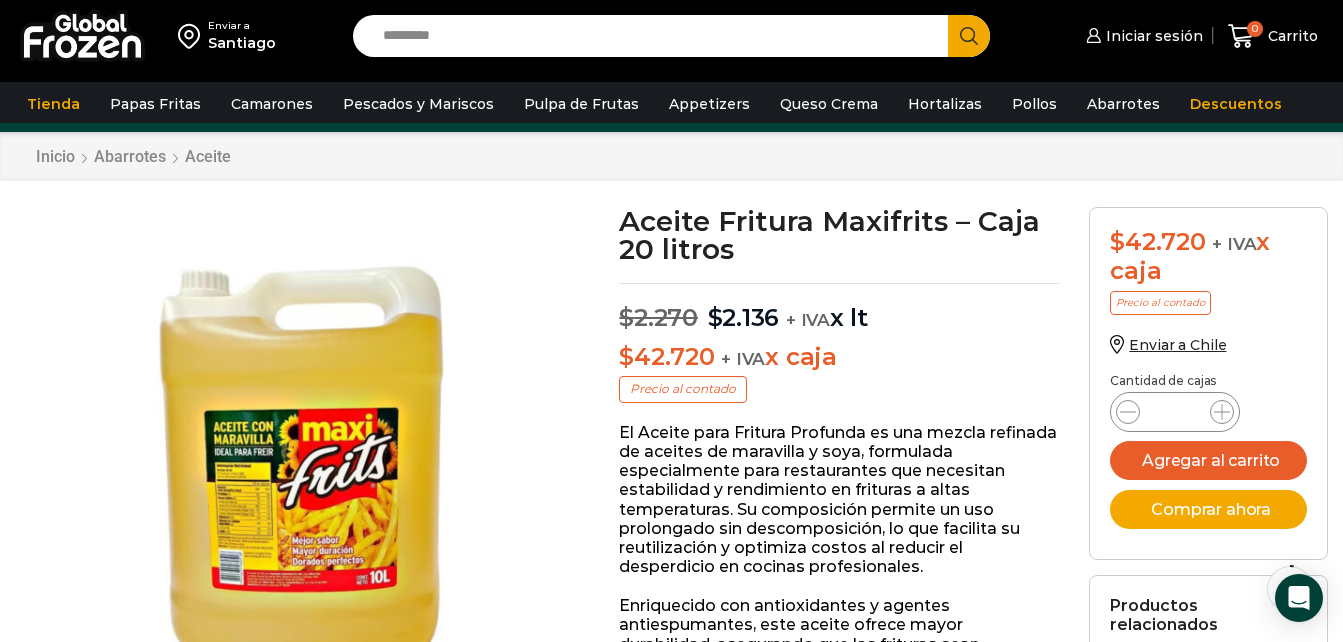 scroll, scrollTop: 101, scrollLeft: 0, axis: vertical 